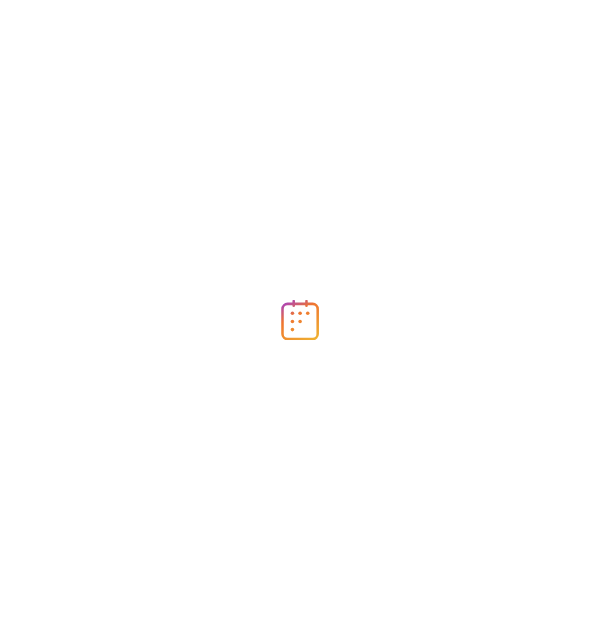 scroll, scrollTop: 0, scrollLeft: 0, axis: both 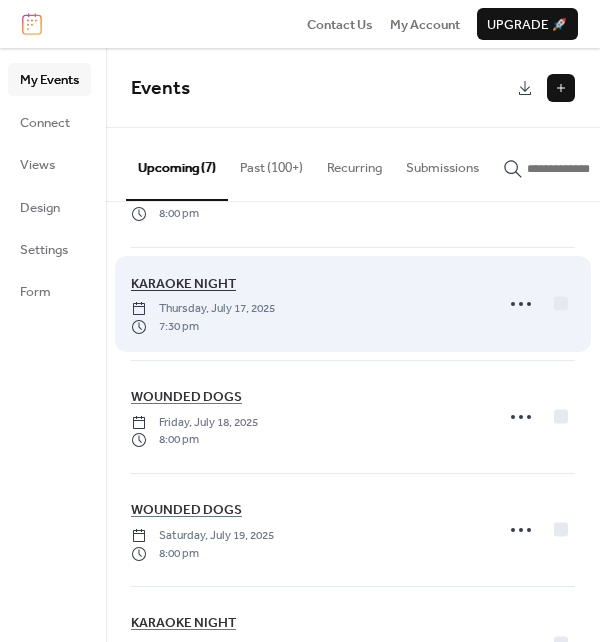 click on "KARAOKE NIGHT" at bounding box center [183, 284] 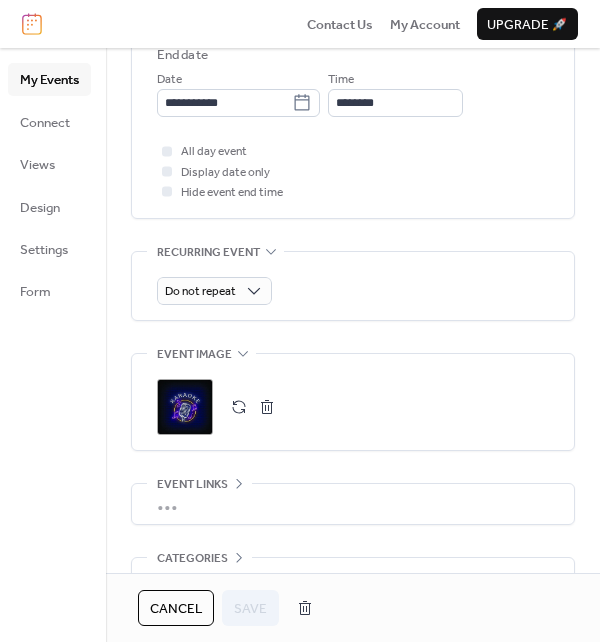 scroll, scrollTop: 800, scrollLeft: 0, axis: vertical 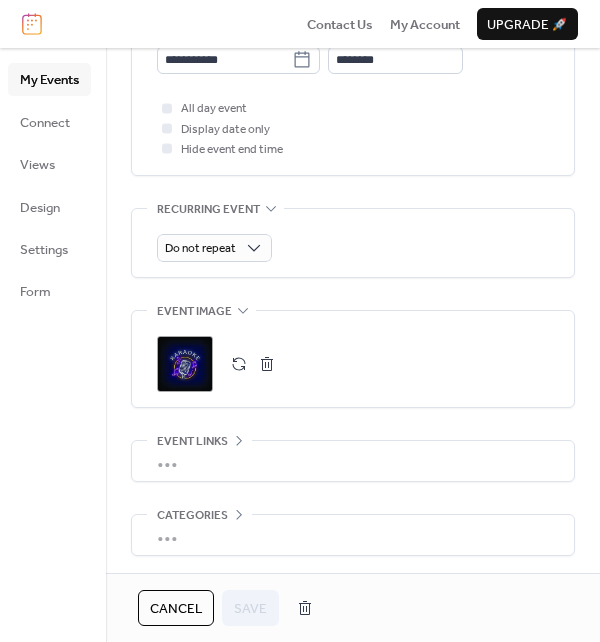 click on ";" at bounding box center [185, 364] 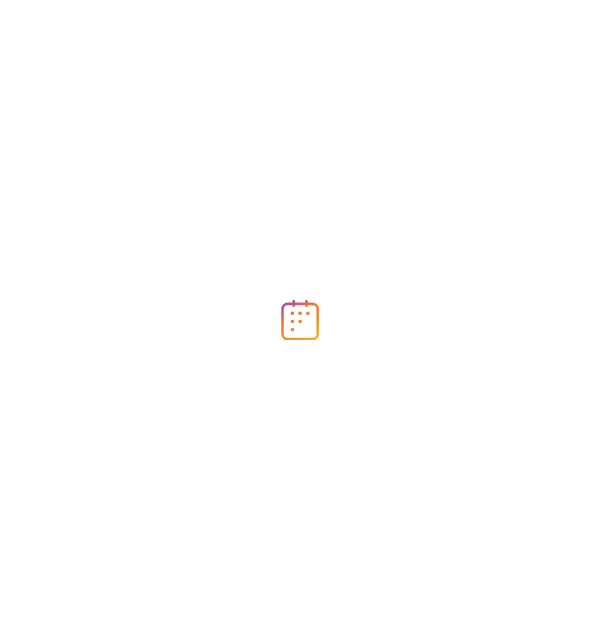 scroll, scrollTop: 0, scrollLeft: 0, axis: both 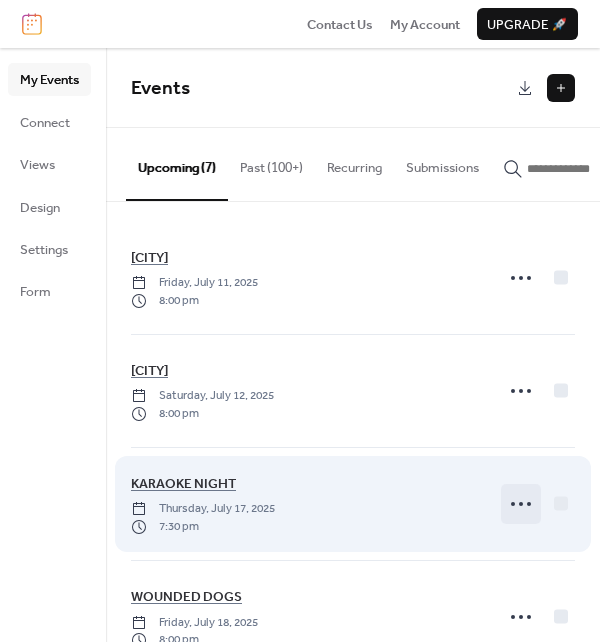 click 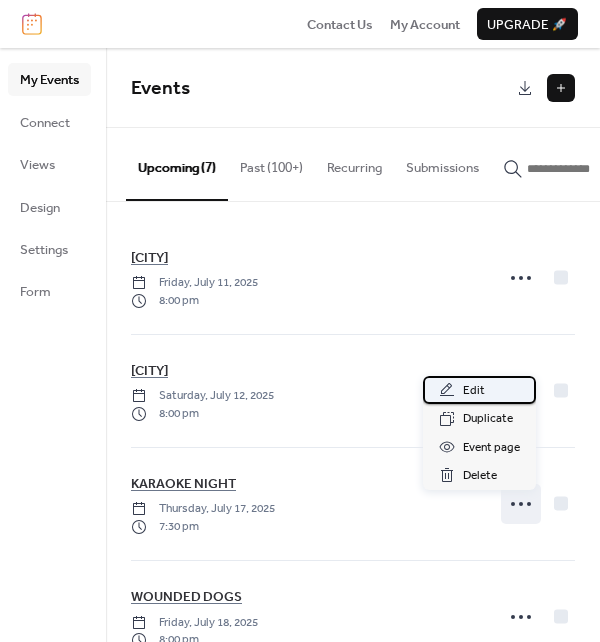 click on "Edit" at bounding box center [474, 391] 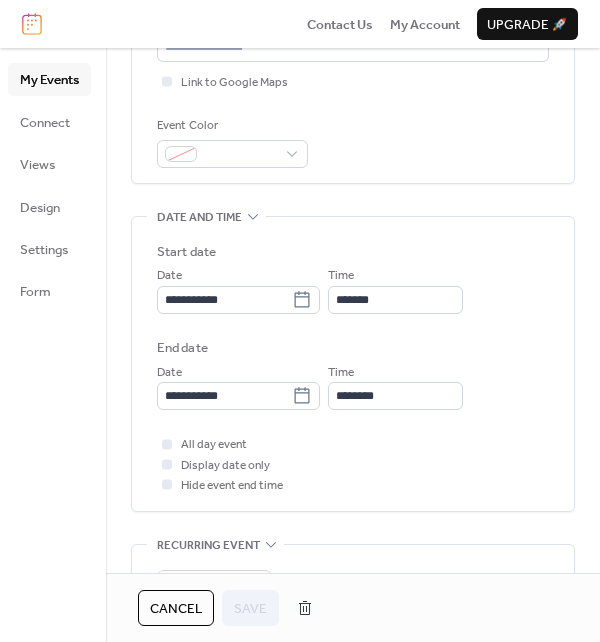 scroll, scrollTop: 466, scrollLeft: 0, axis: vertical 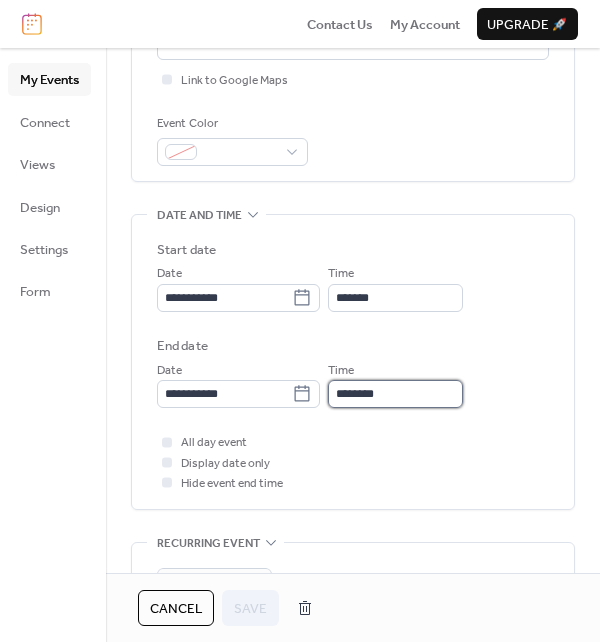 click on "********" at bounding box center [395, 394] 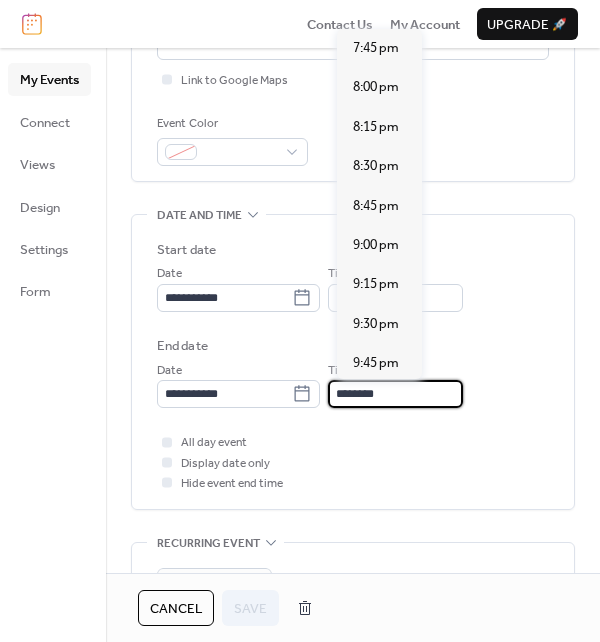 scroll, scrollTop: 323, scrollLeft: 0, axis: vertical 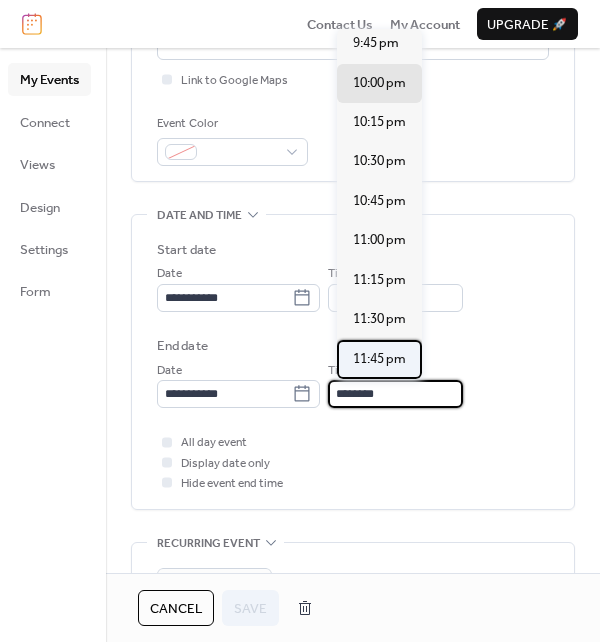 click on "11:45 pm" at bounding box center (379, 359) 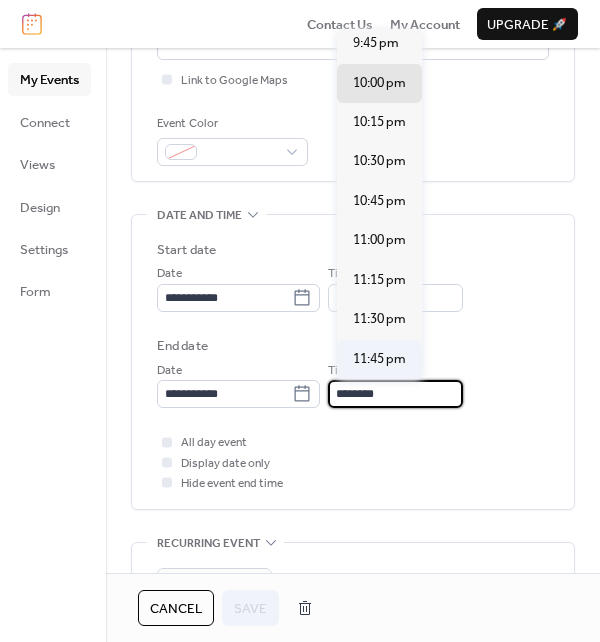 type on "********" 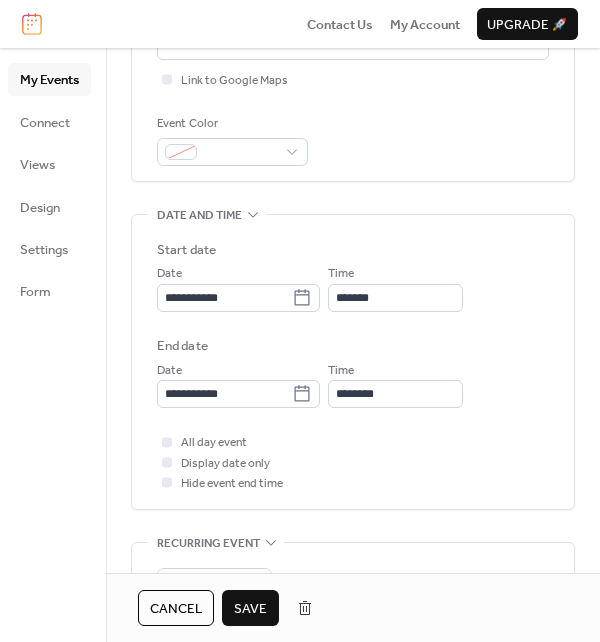 click on "Save" at bounding box center [250, 609] 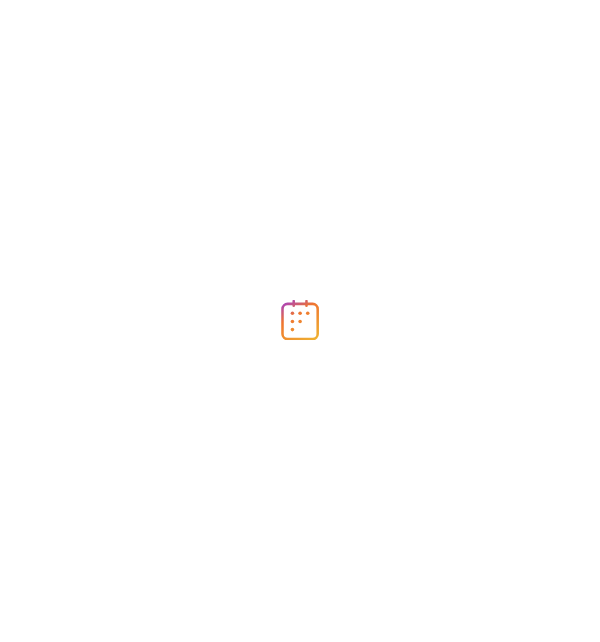 scroll, scrollTop: 0, scrollLeft: 0, axis: both 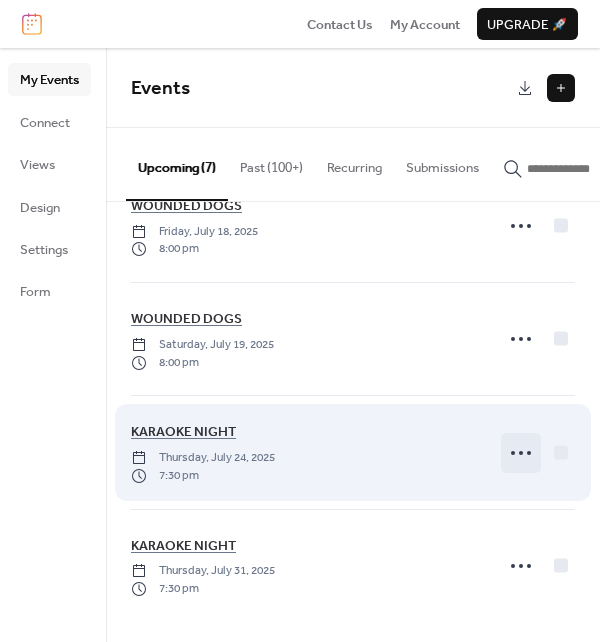 click 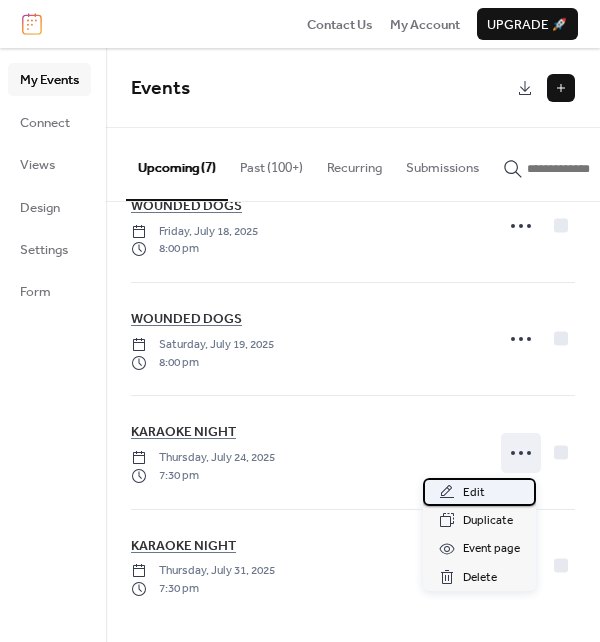 click on "Edit" at bounding box center [474, 493] 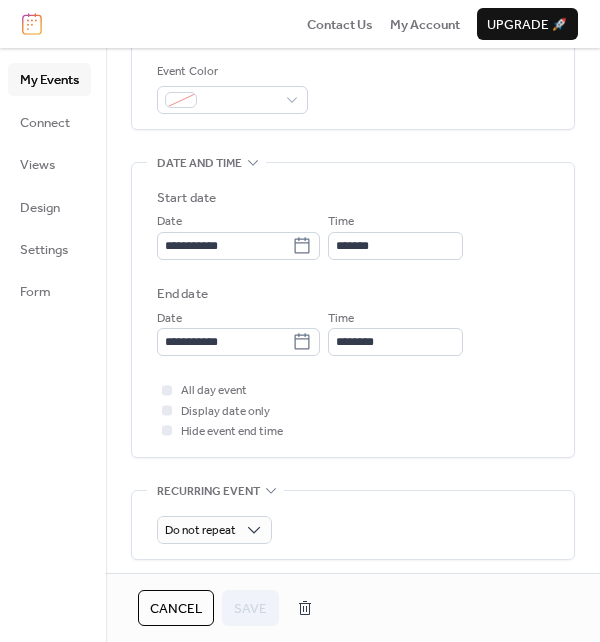 scroll, scrollTop: 533, scrollLeft: 0, axis: vertical 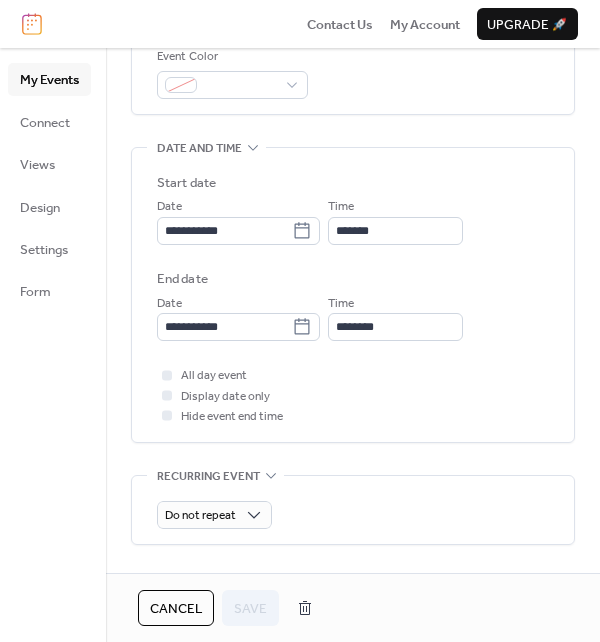 click on "Time ********" at bounding box center [395, 317] 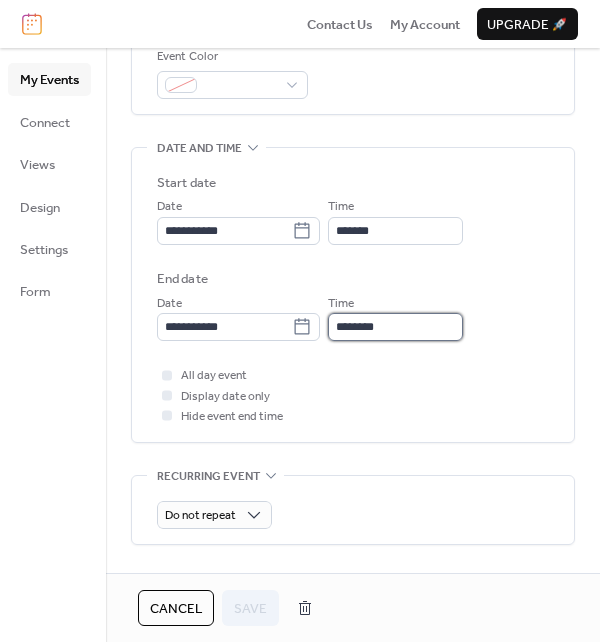 click on "********" at bounding box center [395, 327] 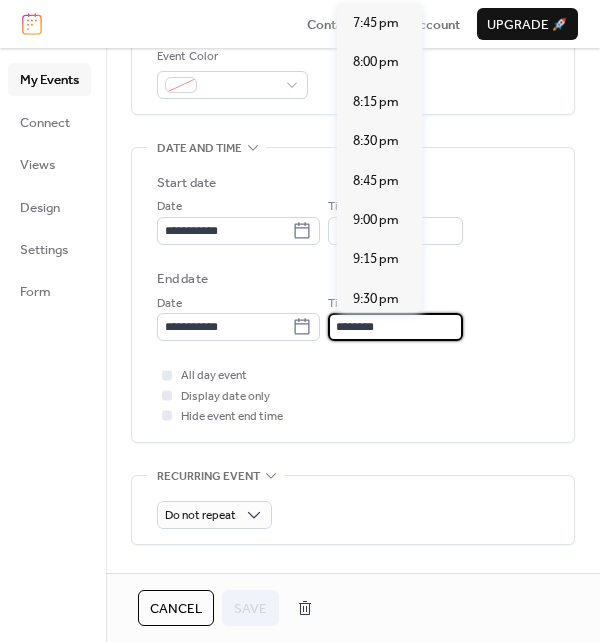 scroll, scrollTop: 356, scrollLeft: 0, axis: vertical 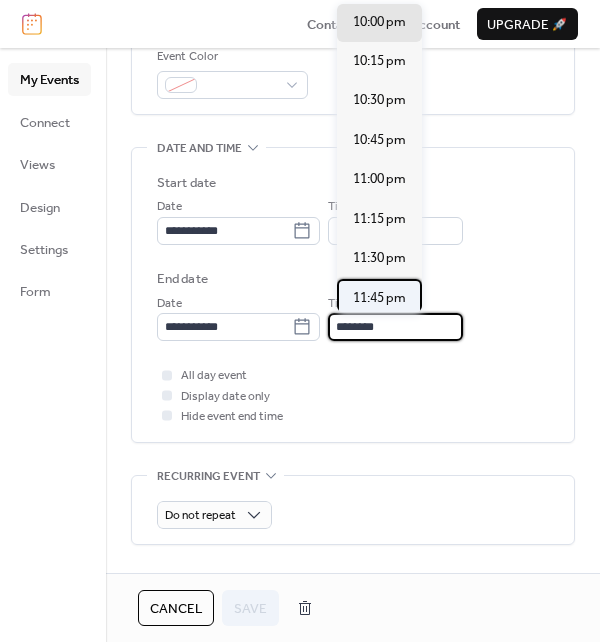 click on "11:45 pm" at bounding box center [379, 298] 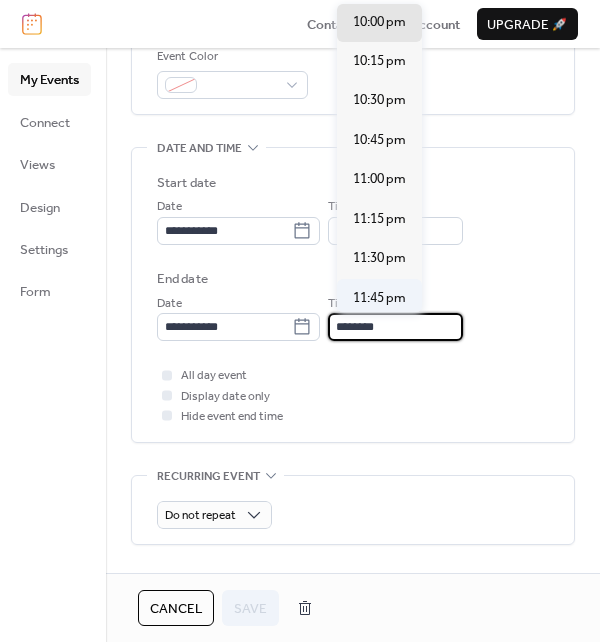 type on "********" 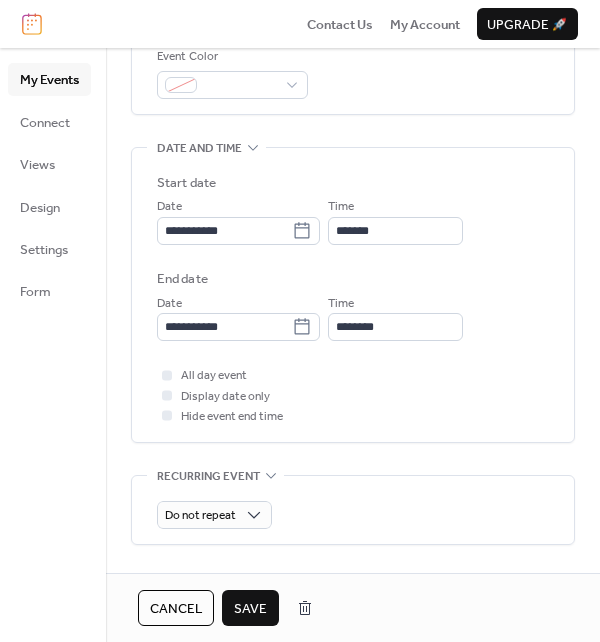 click on "Save" at bounding box center (250, 609) 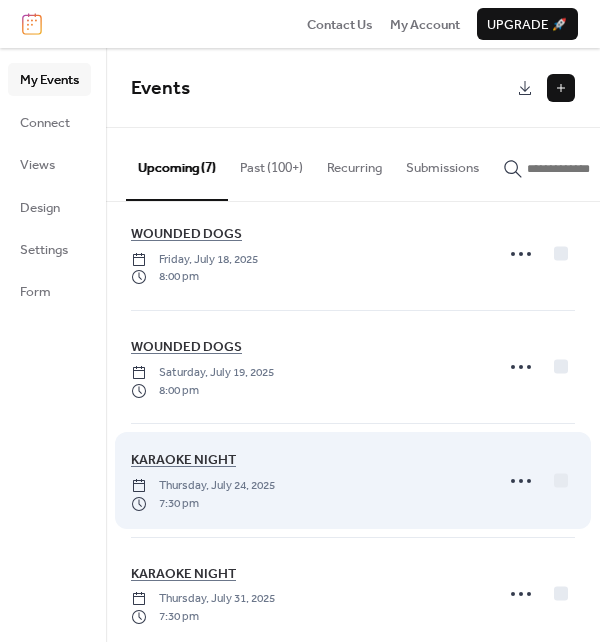 scroll, scrollTop: 396, scrollLeft: 0, axis: vertical 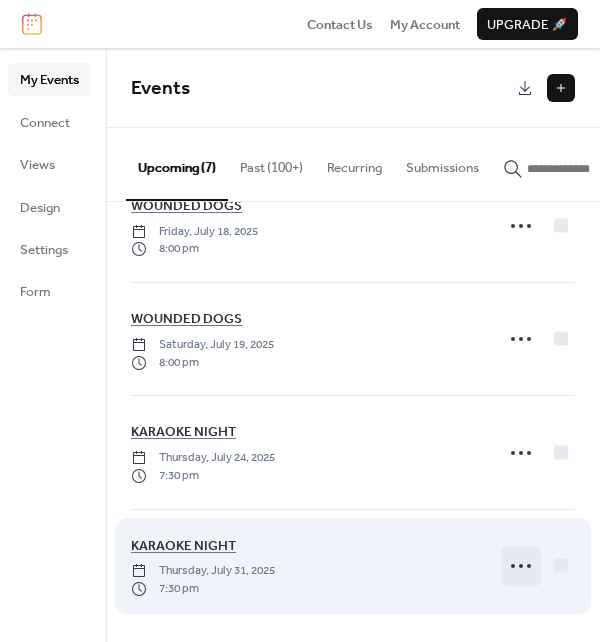 click 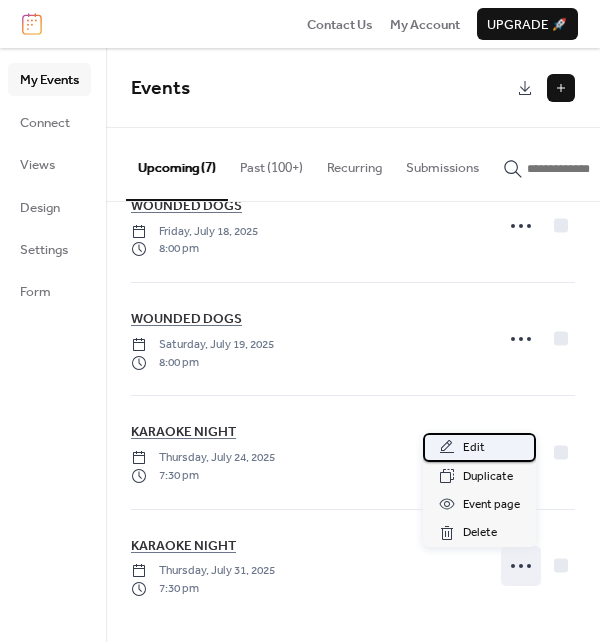 click on "Edit" at bounding box center (474, 448) 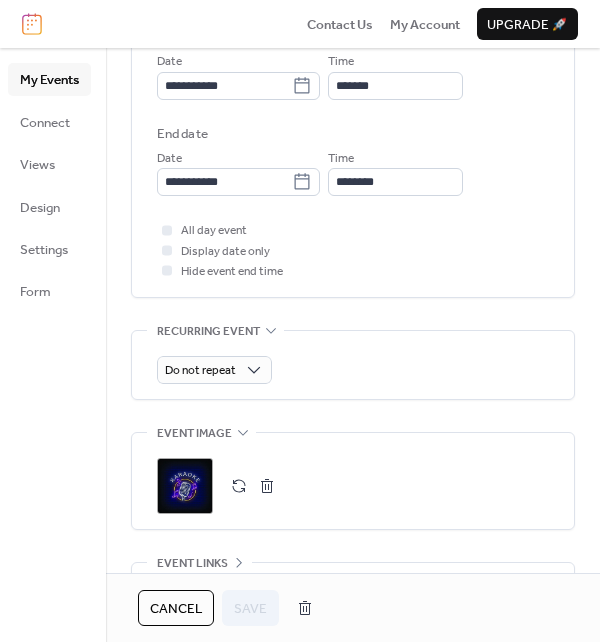 scroll, scrollTop: 700, scrollLeft: 0, axis: vertical 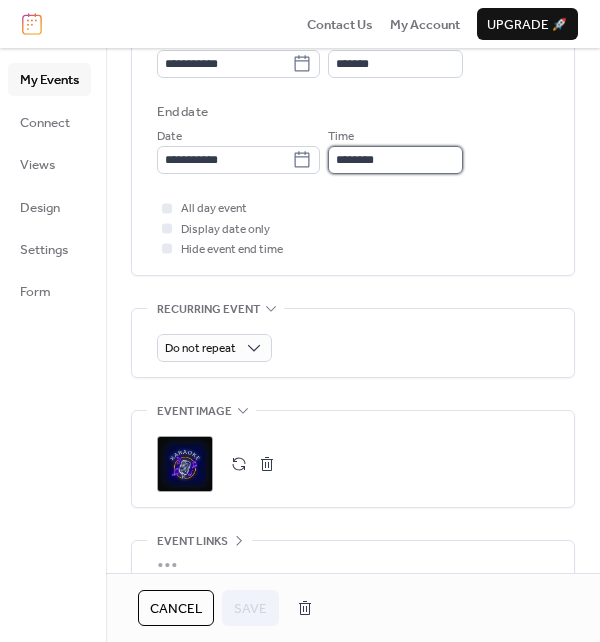 click on "********" at bounding box center [395, 160] 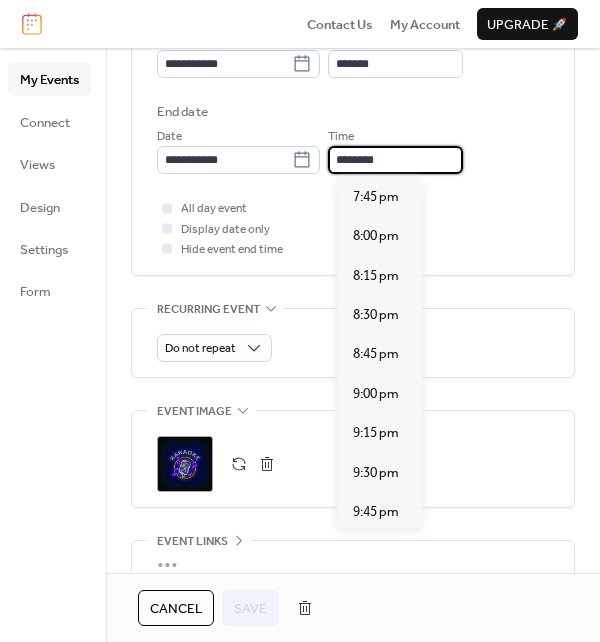 scroll, scrollTop: 323, scrollLeft: 0, axis: vertical 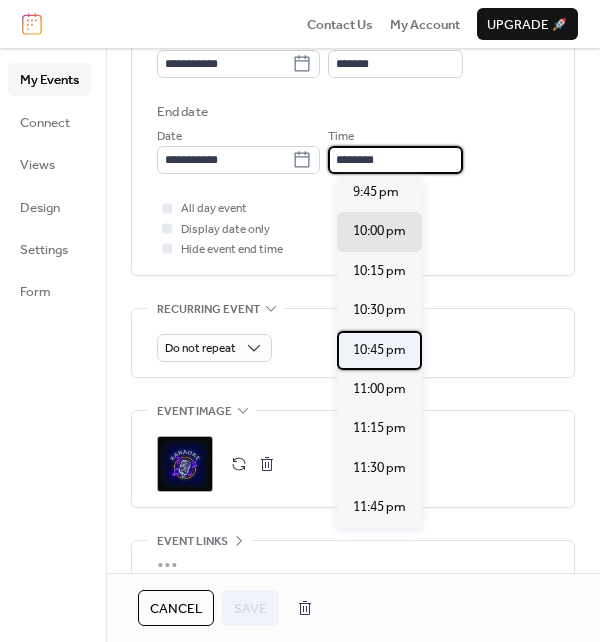 click on "10:45 pm" at bounding box center [379, 350] 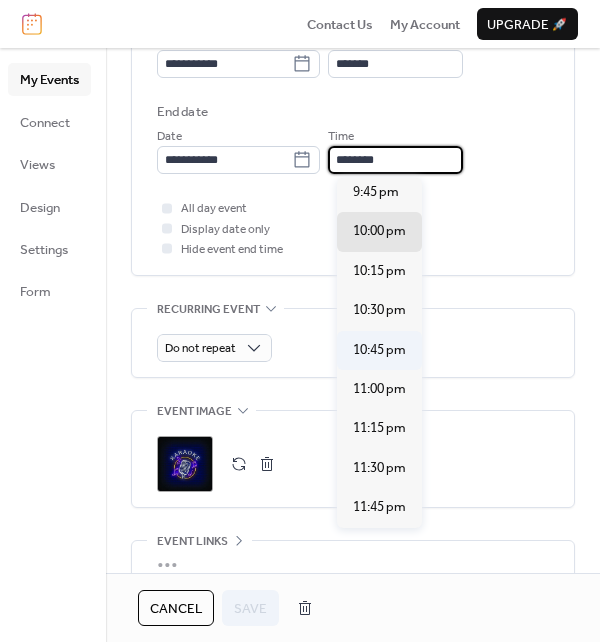 type on "********" 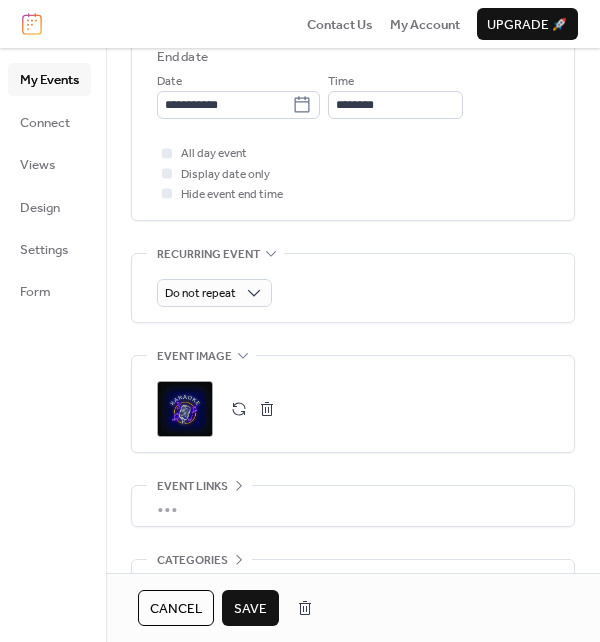 scroll, scrollTop: 874, scrollLeft: 0, axis: vertical 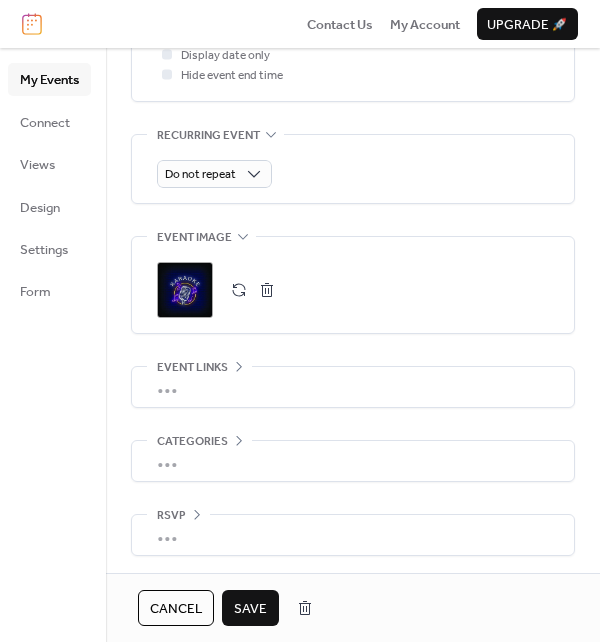 click on "Save" at bounding box center (250, 609) 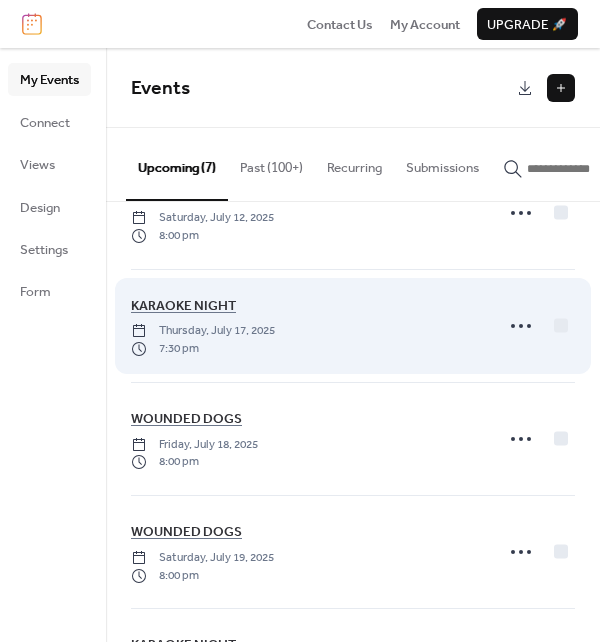scroll, scrollTop: 200, scrollLeft: 0, axis: vertical 